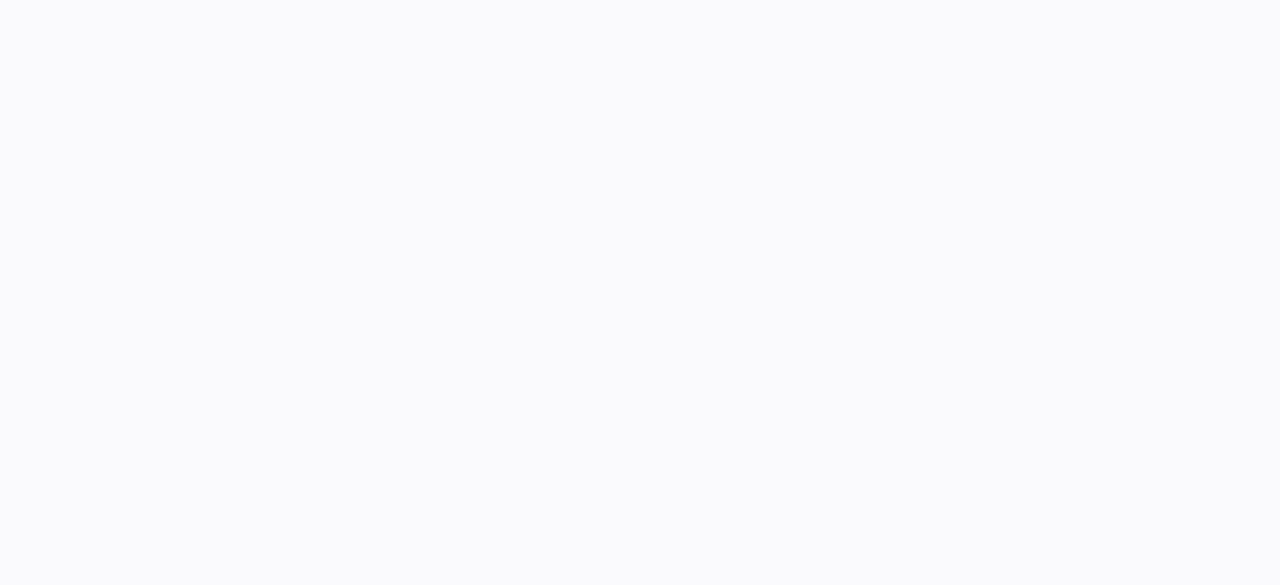 scroll, scrollTop: 0, scrollLeft: 0, axis: both 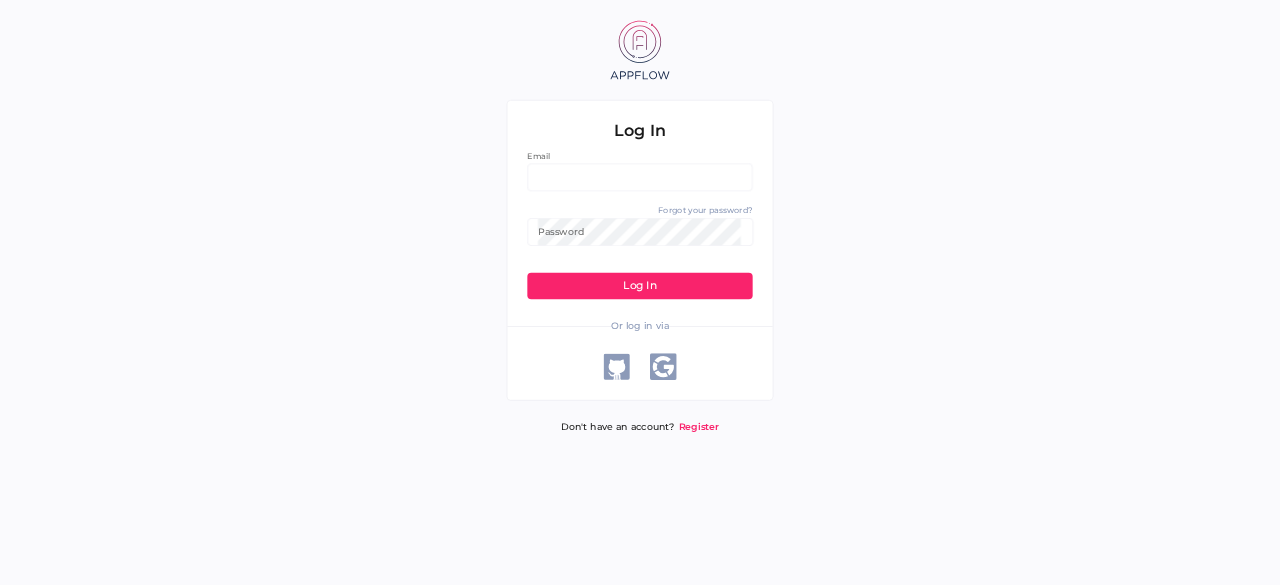 click at bounding box center [639, 177] 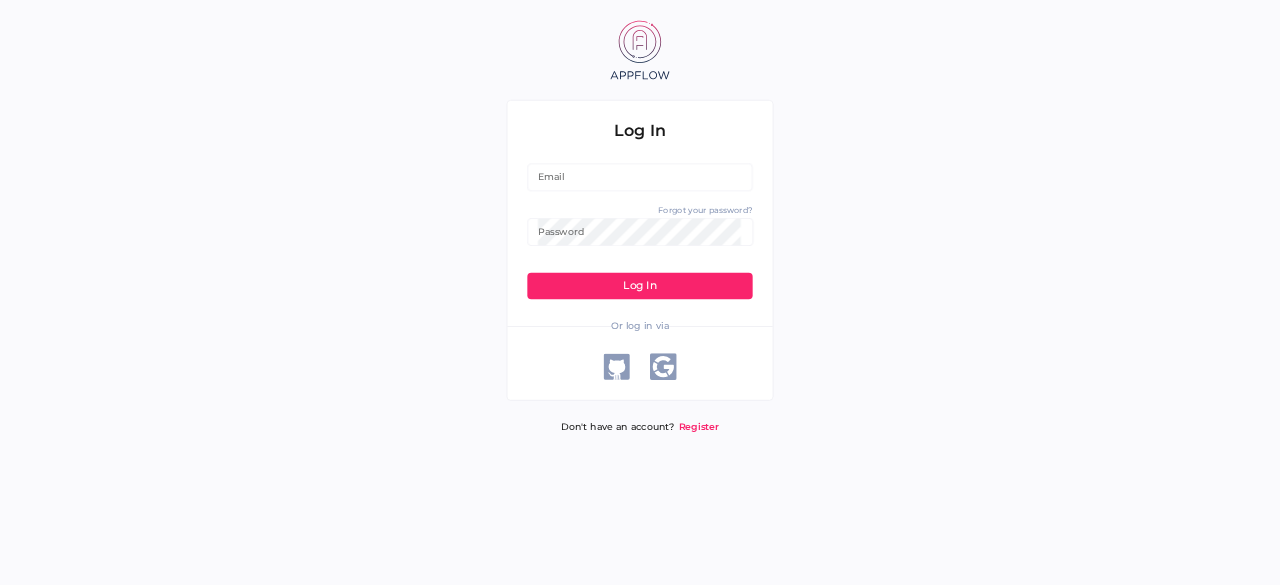 click 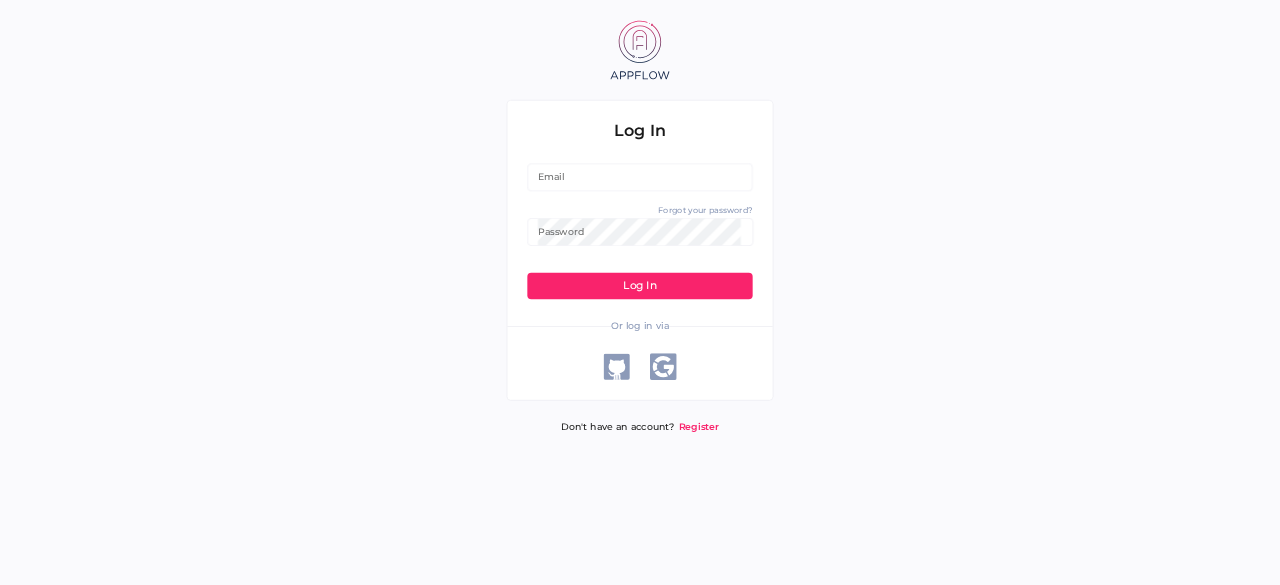 click 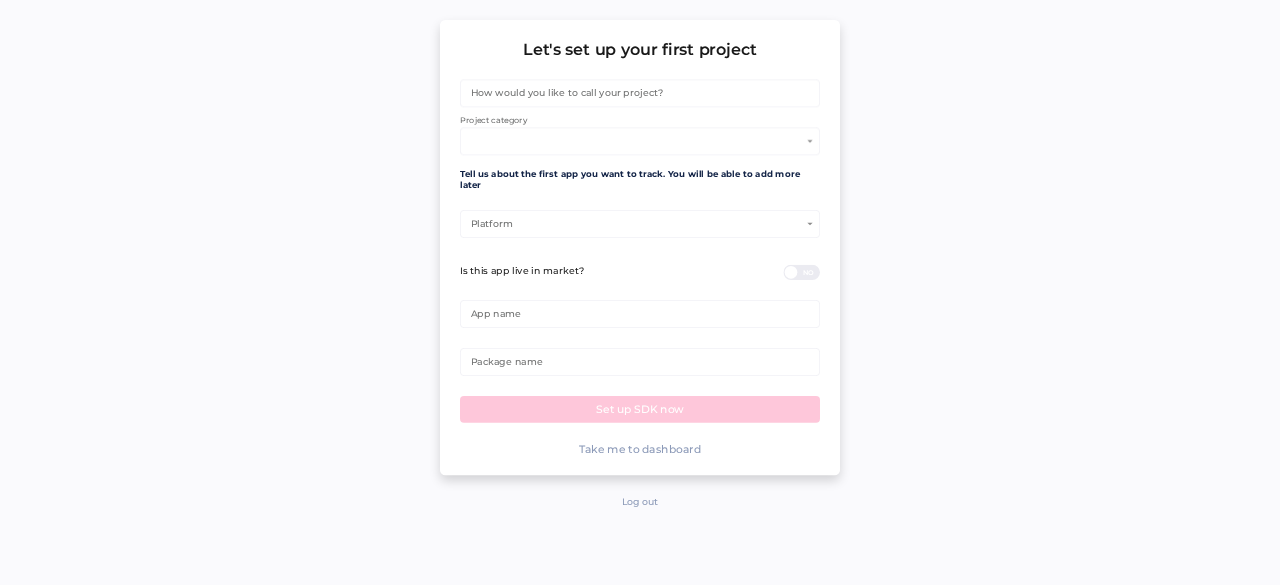 click at bounding box center (636, 141) 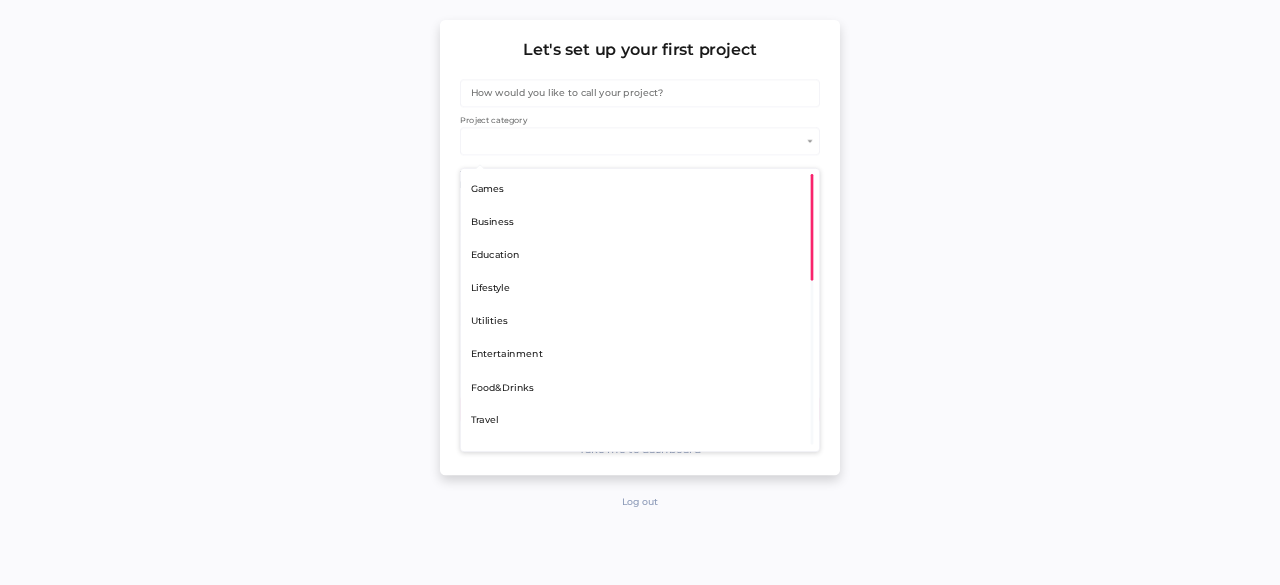 scroll, scrollTop: 1, scrollLeft: 1, axis: both 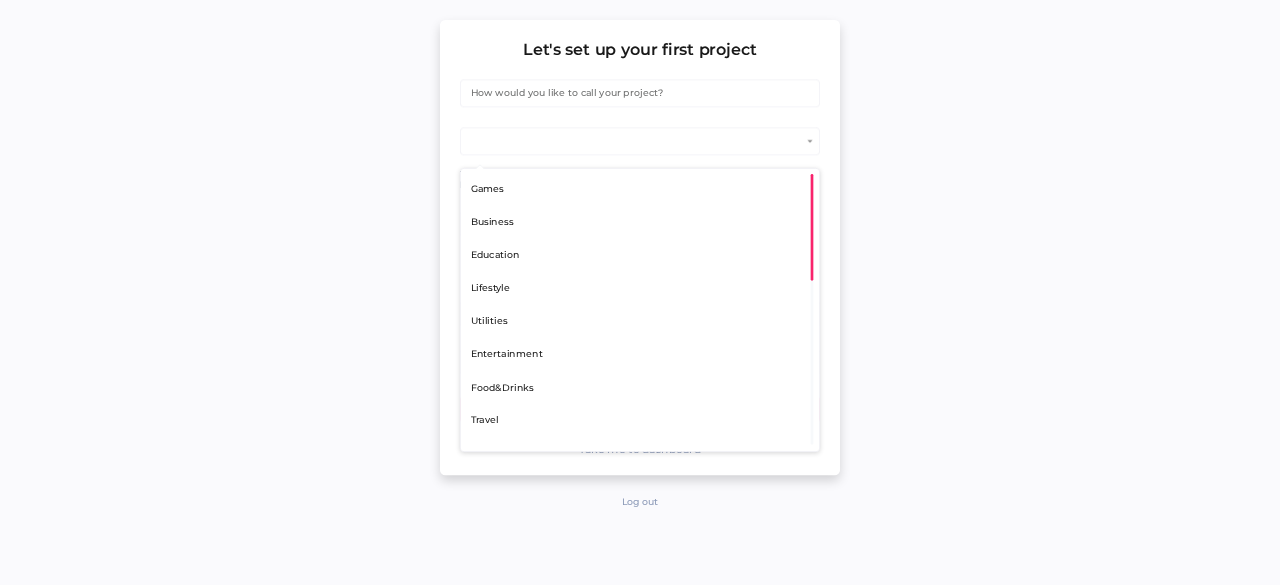 click on "Education" 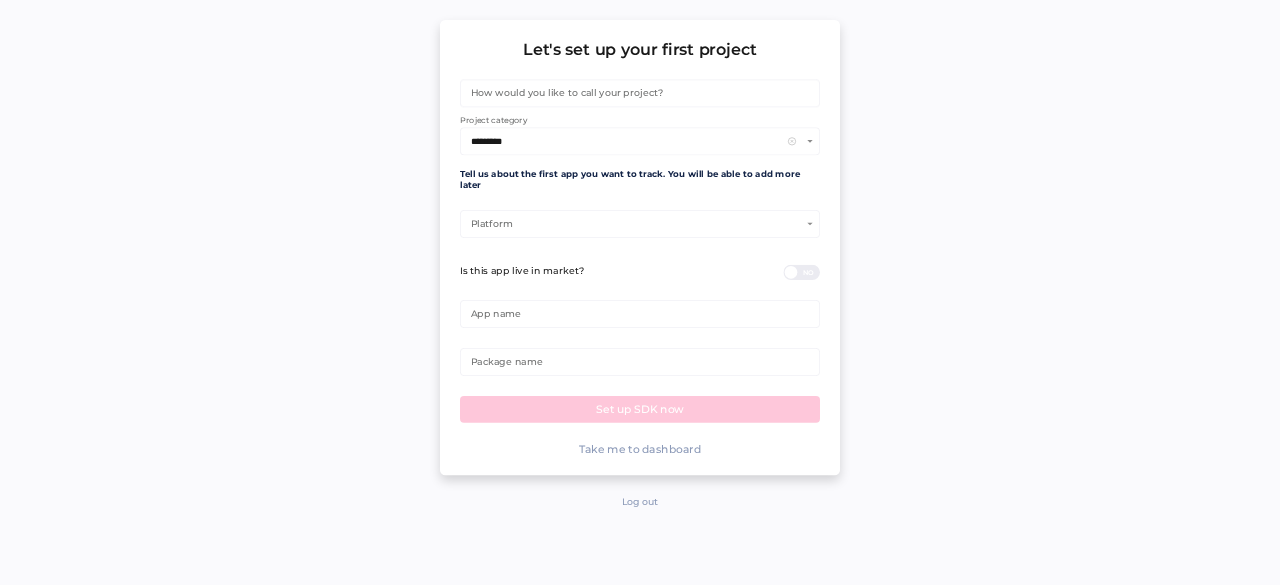 click at bounding box center [639, 93] 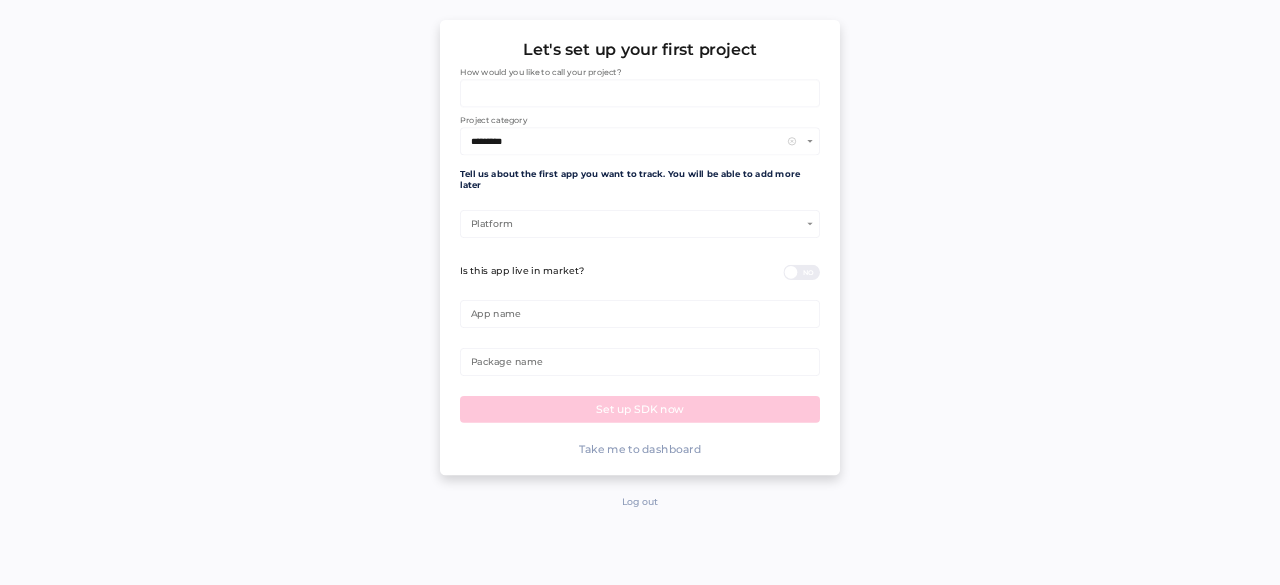click at bounding box center (639, 93) 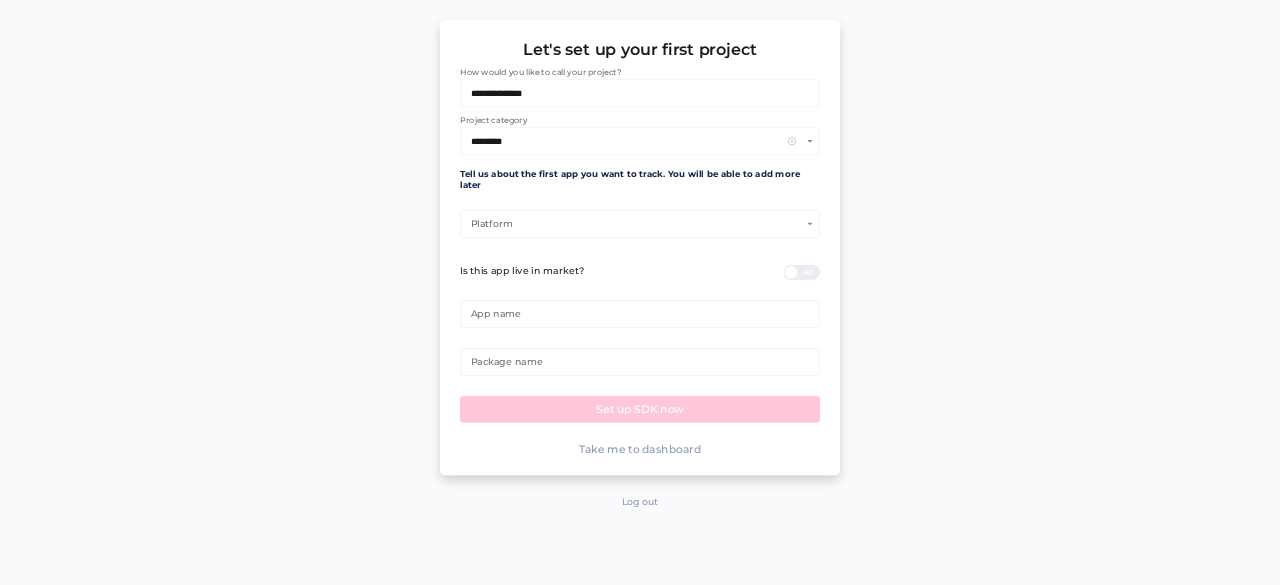 type on "**********" 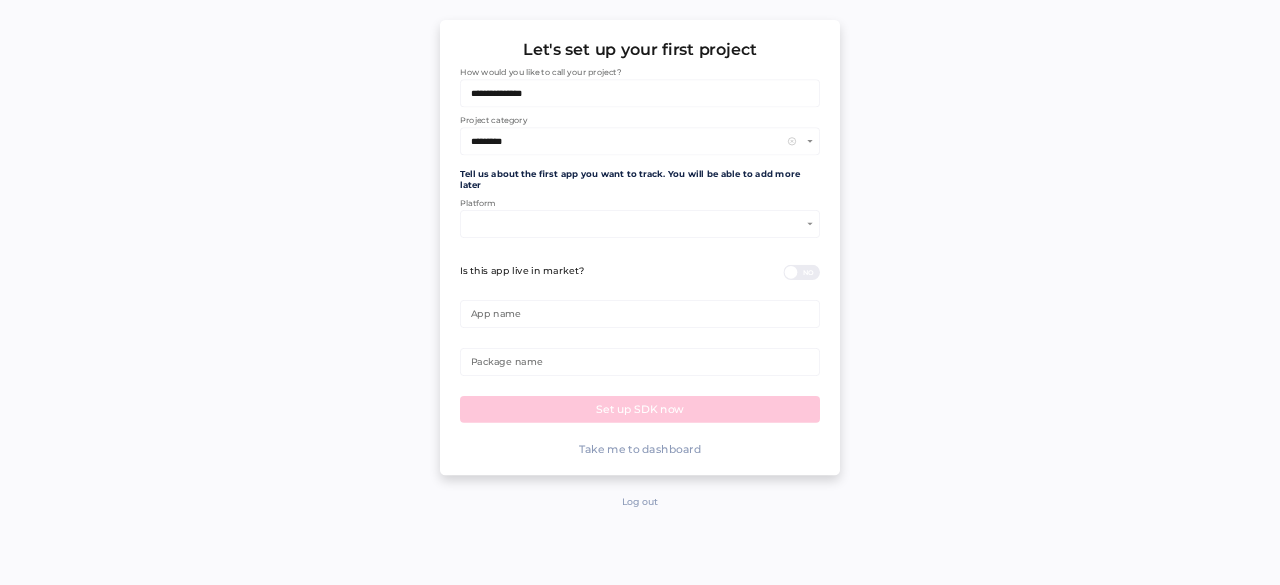click at bounding box center [636, 224] 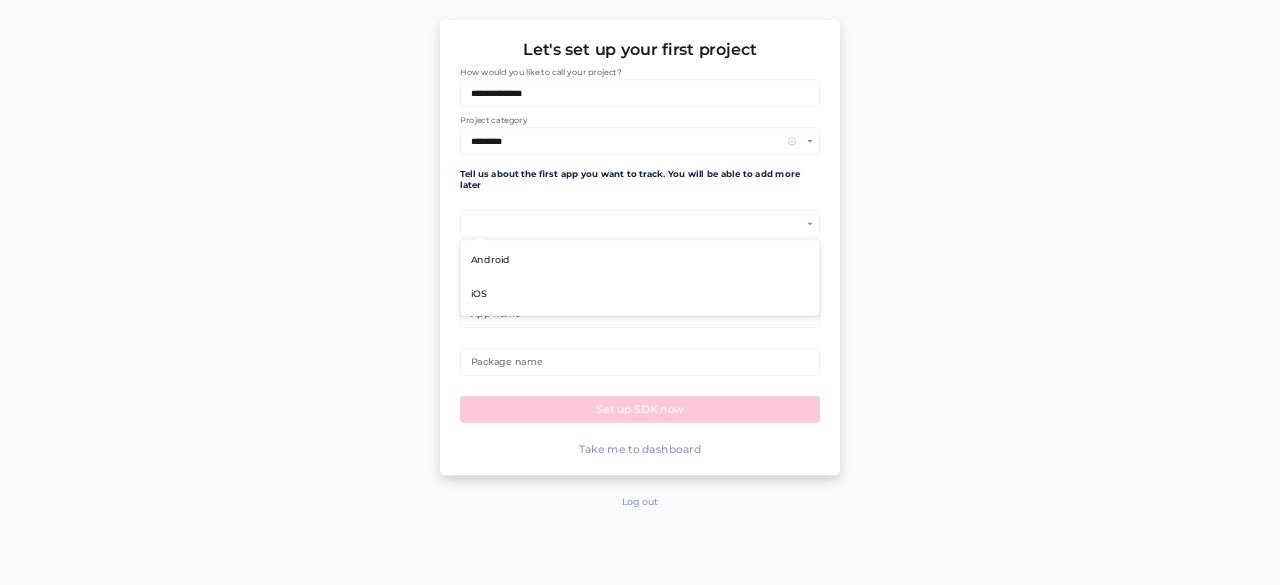 click on "iOS" 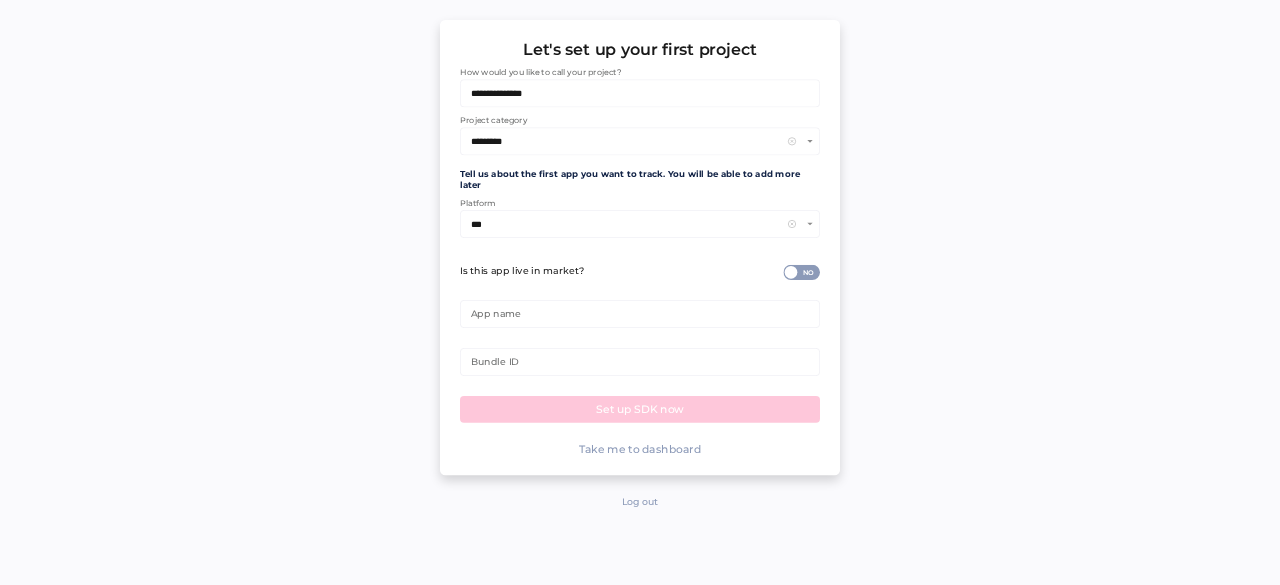 click on "***" at bounding box center [626, 224] 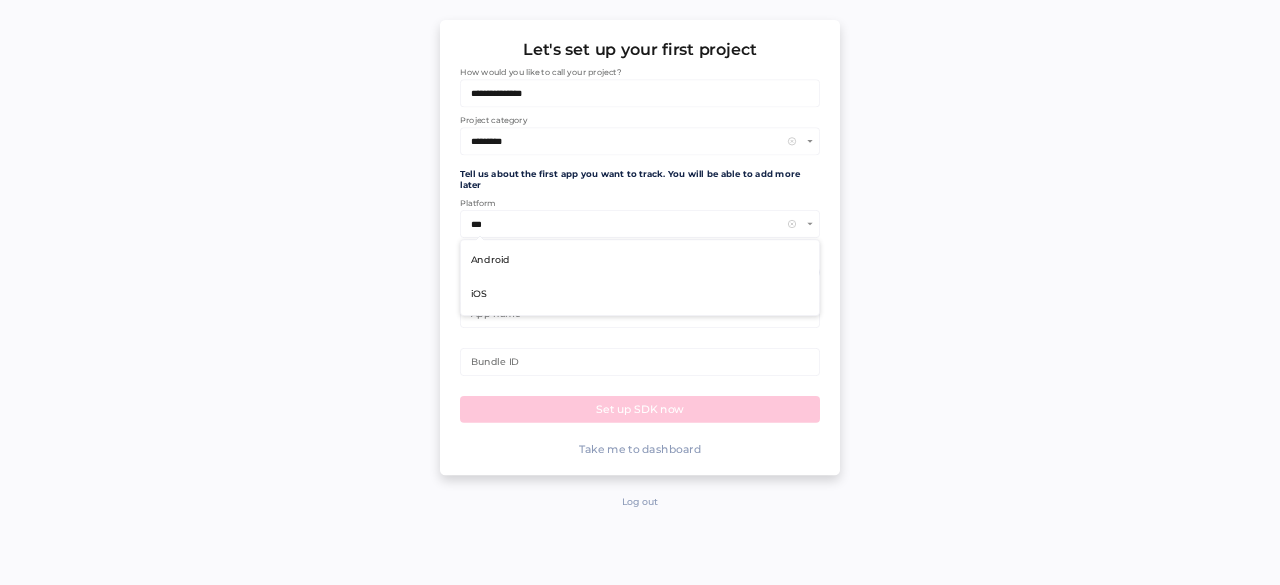 click on "Android" 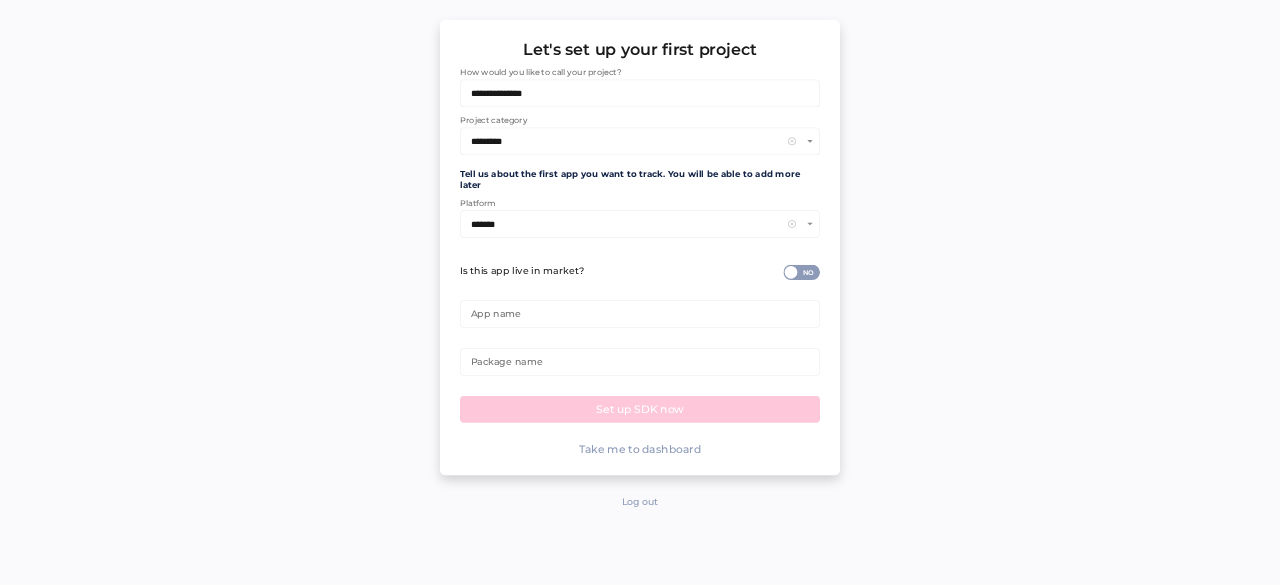 click at bounding box center [783, 265] 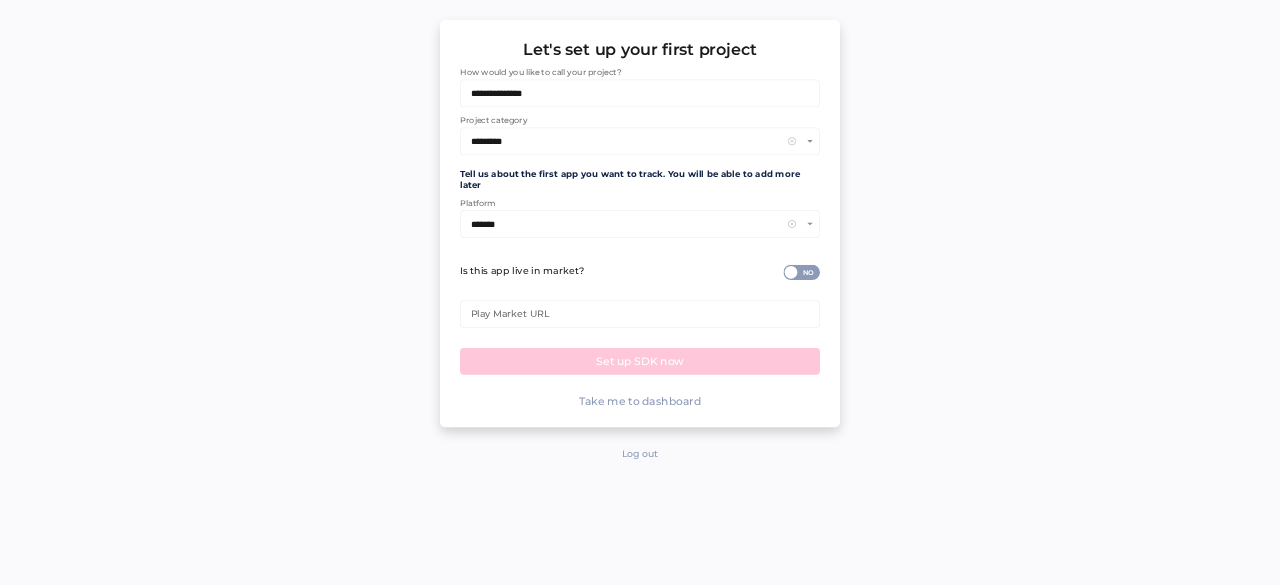 click at bounding box center [783, 265] 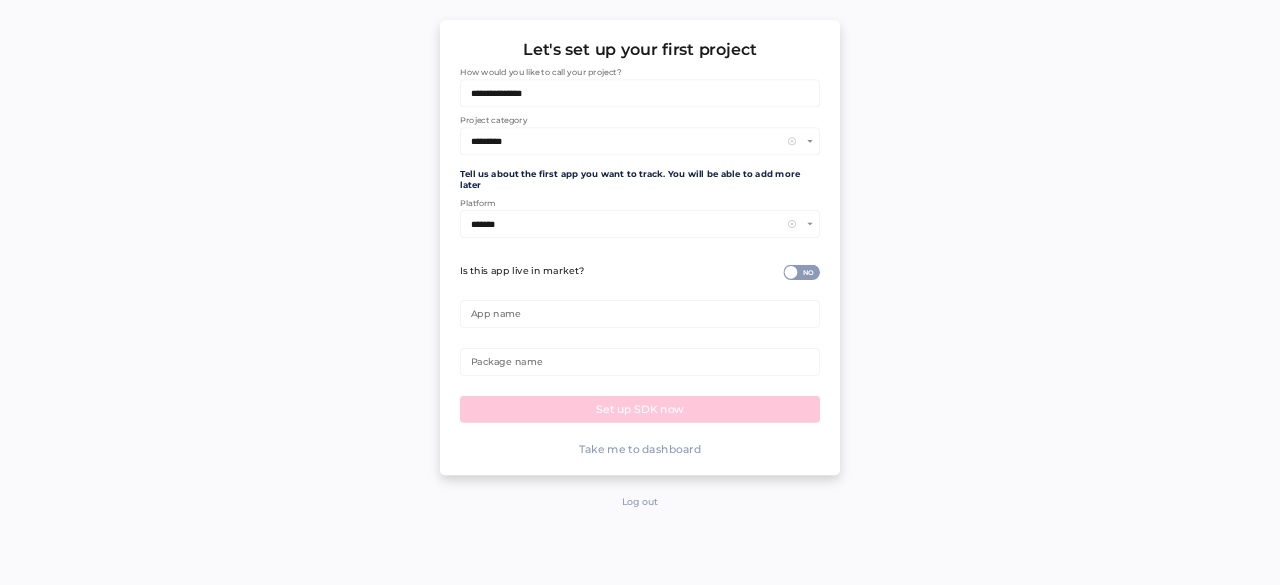 click on "Package name" at bounding box center (640, 341) 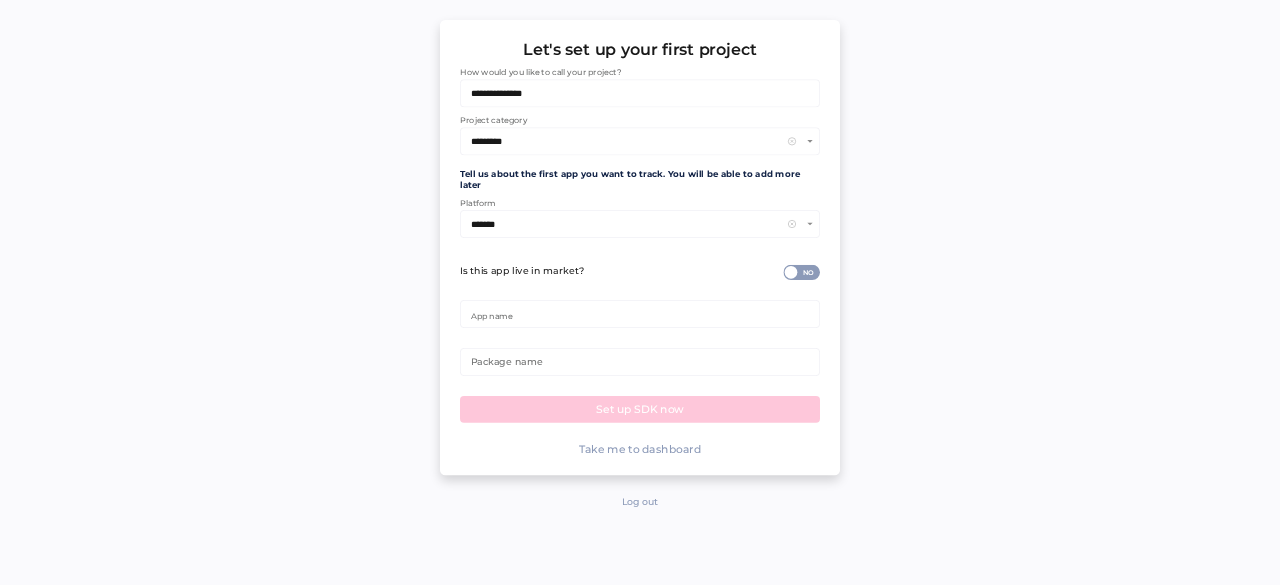 click at bounding box center [639, 314] 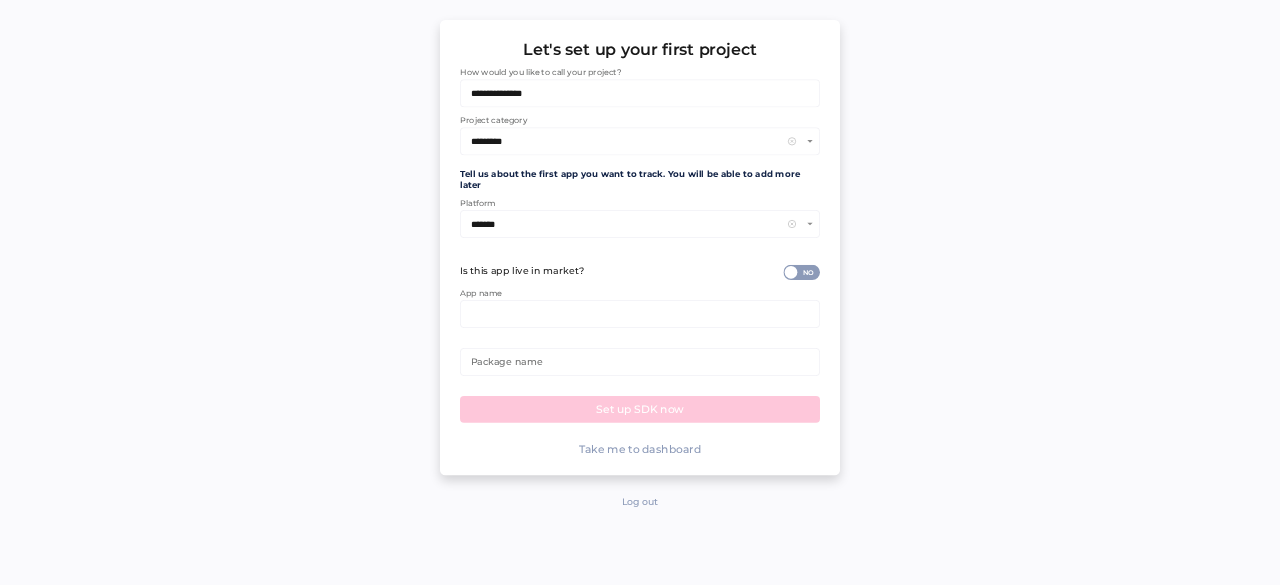 click on "**********" at bounding box center (639, 93) 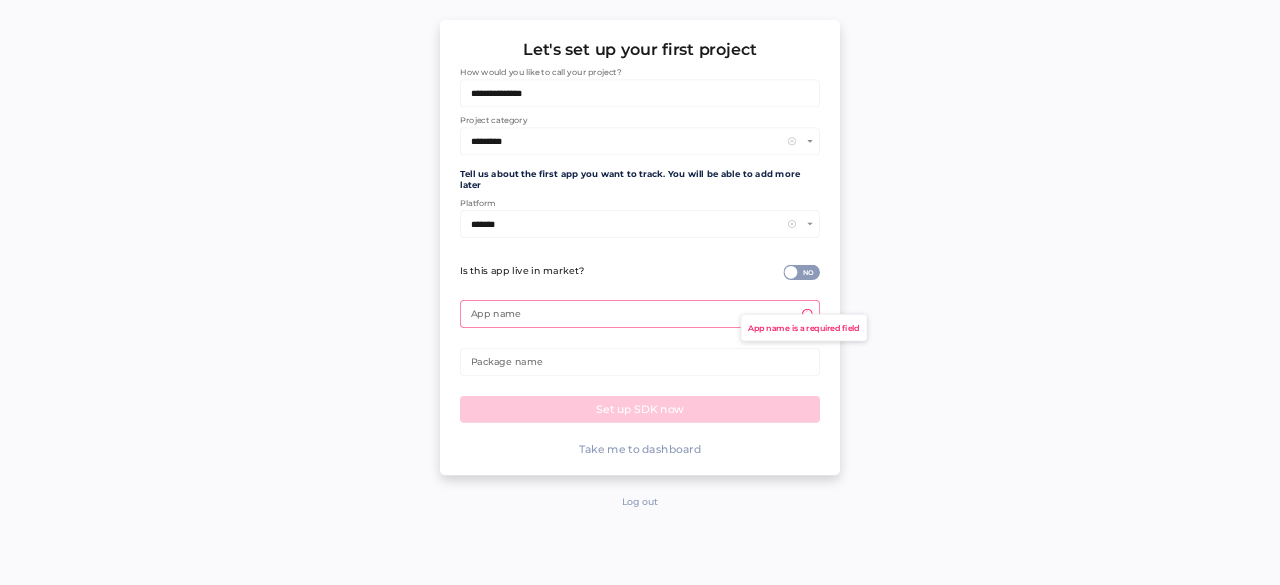 click on "**********" at bounding box center (639, 93) 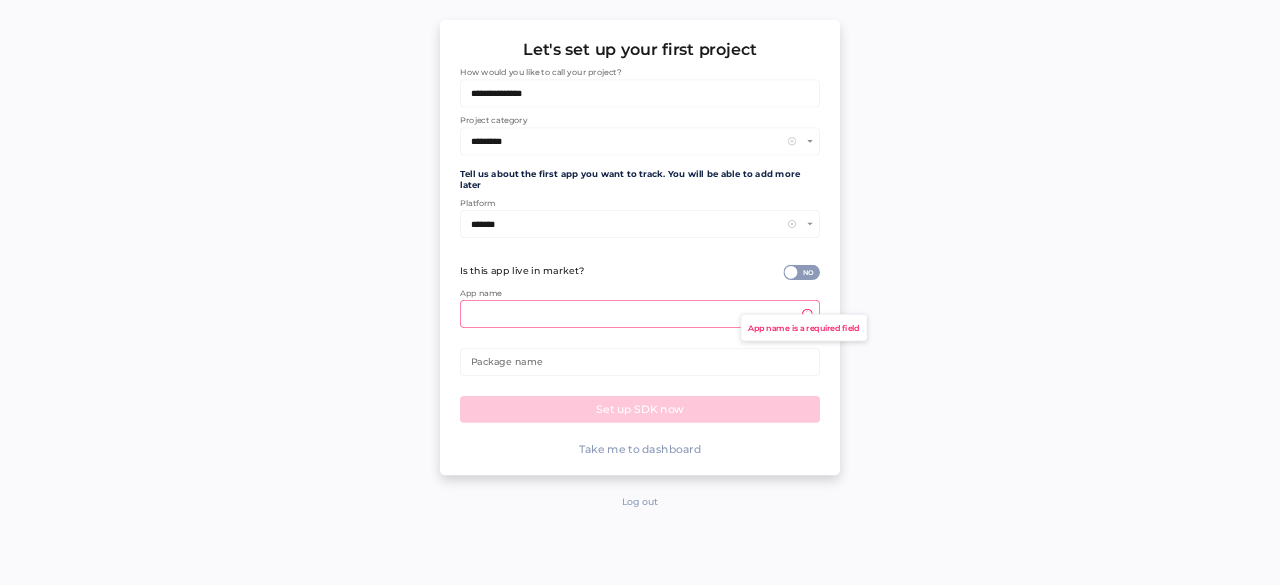 click at bounding box center (634, 314) 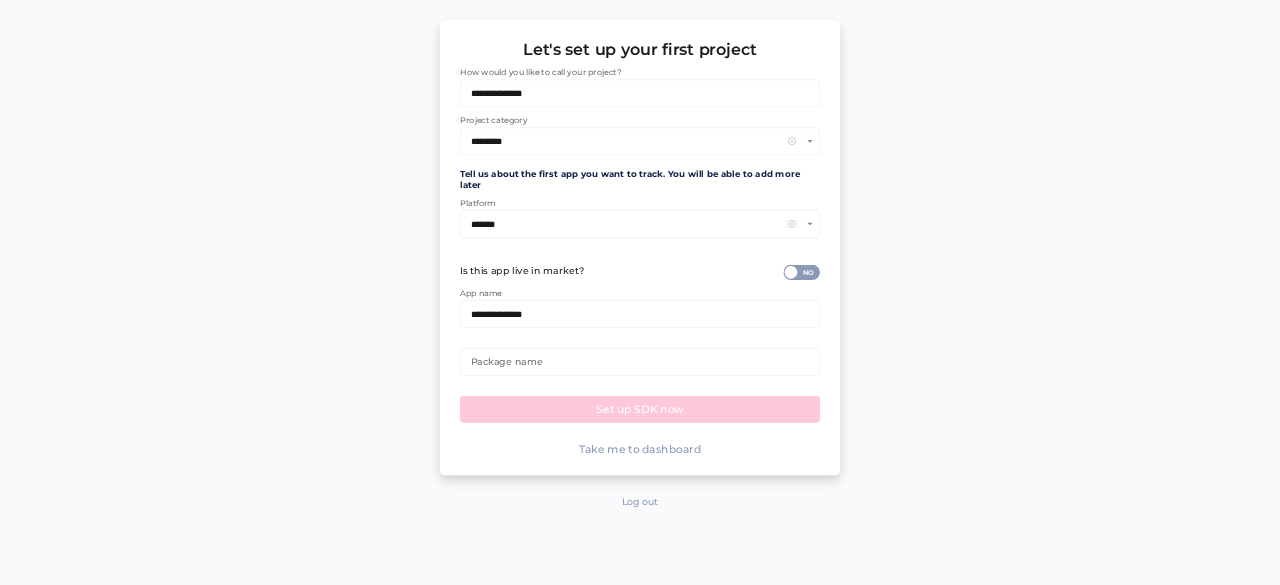 type on "**********" 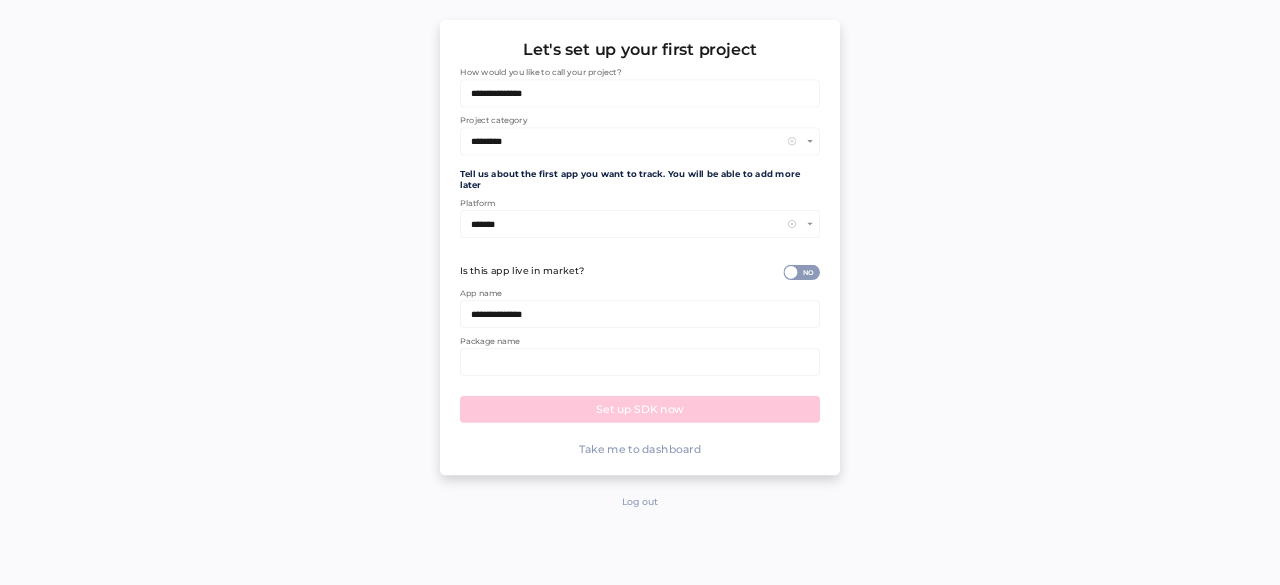 click at bounding box center [639, 362] 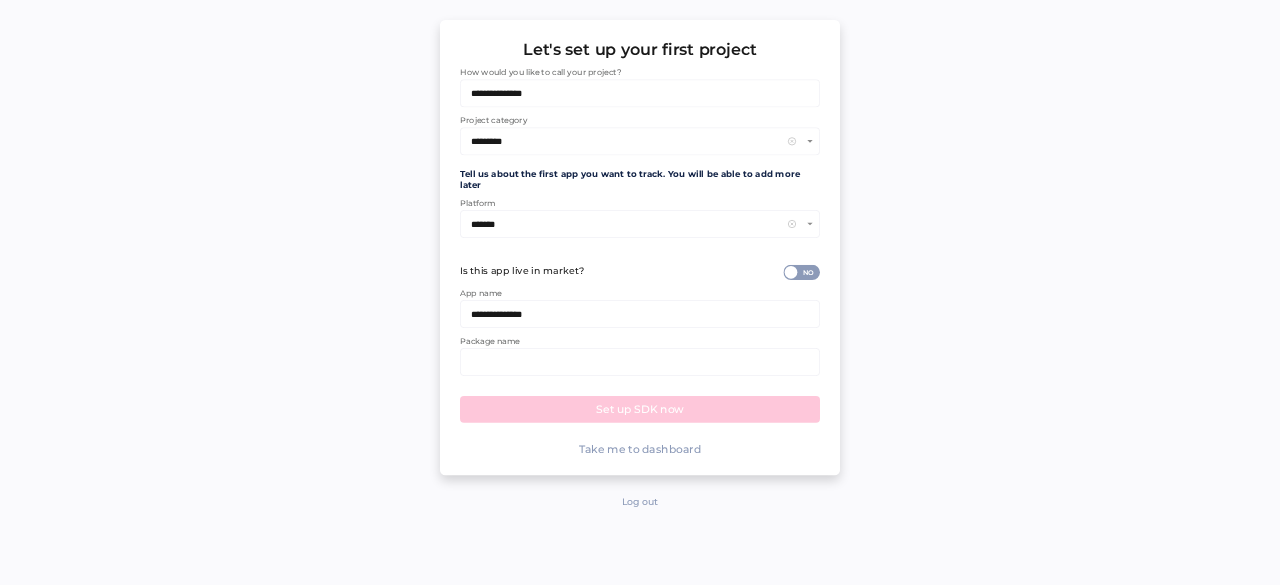 paste on "**********" 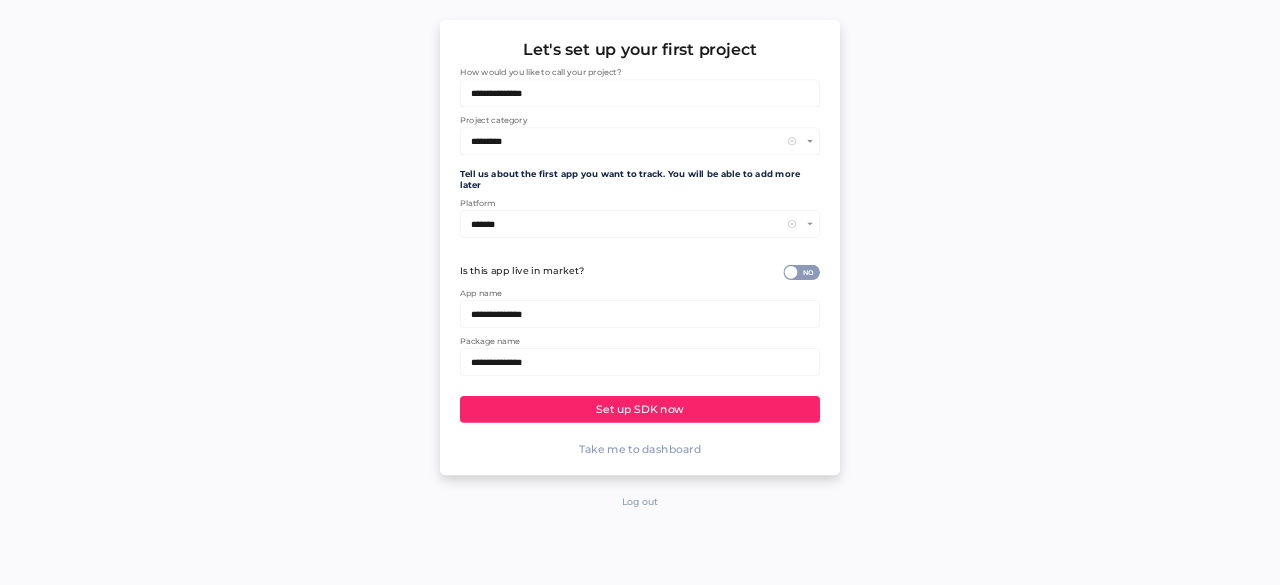 type on "**********" 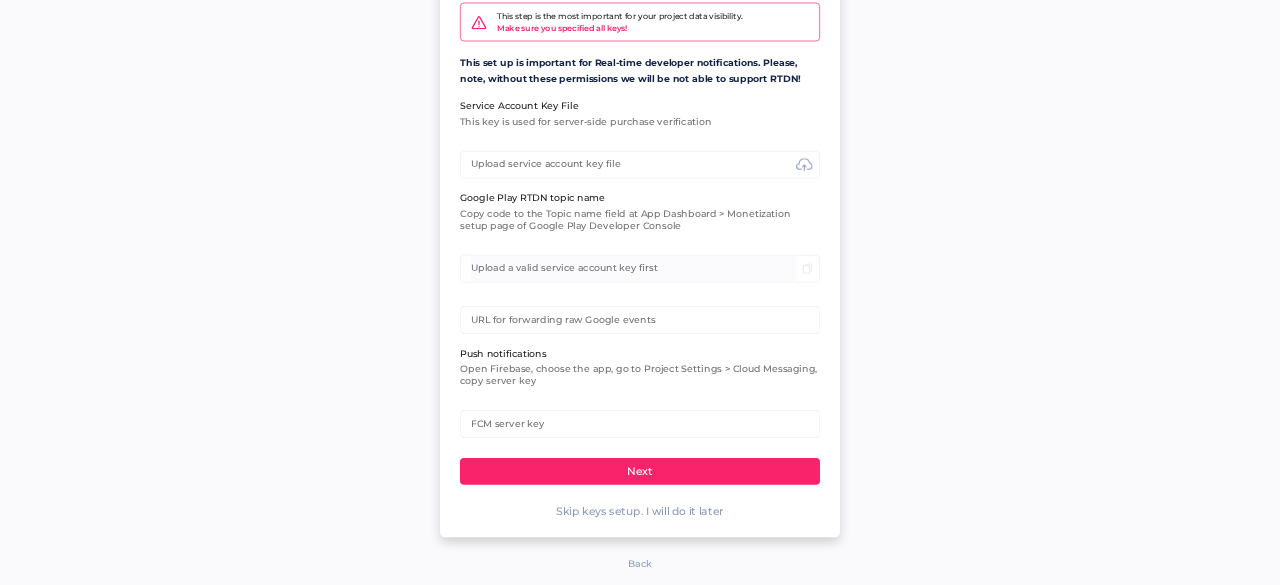 scroll, scrollTop: 126, scrollLeft: 0, axis: vertical 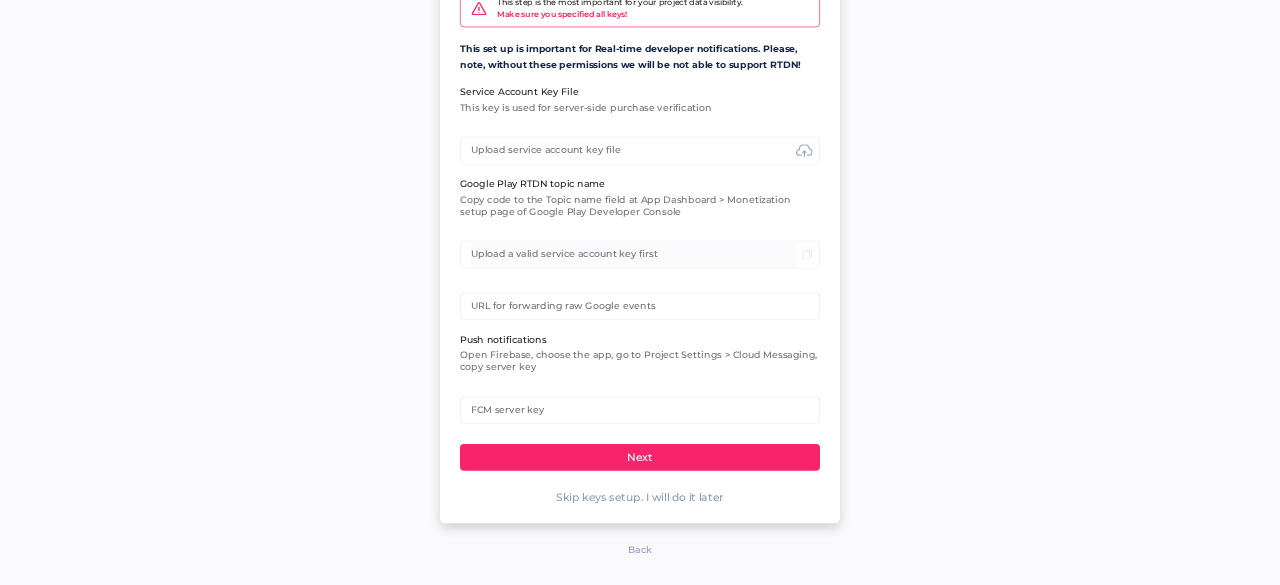 click on "Next" at bounding box center (640, 457) 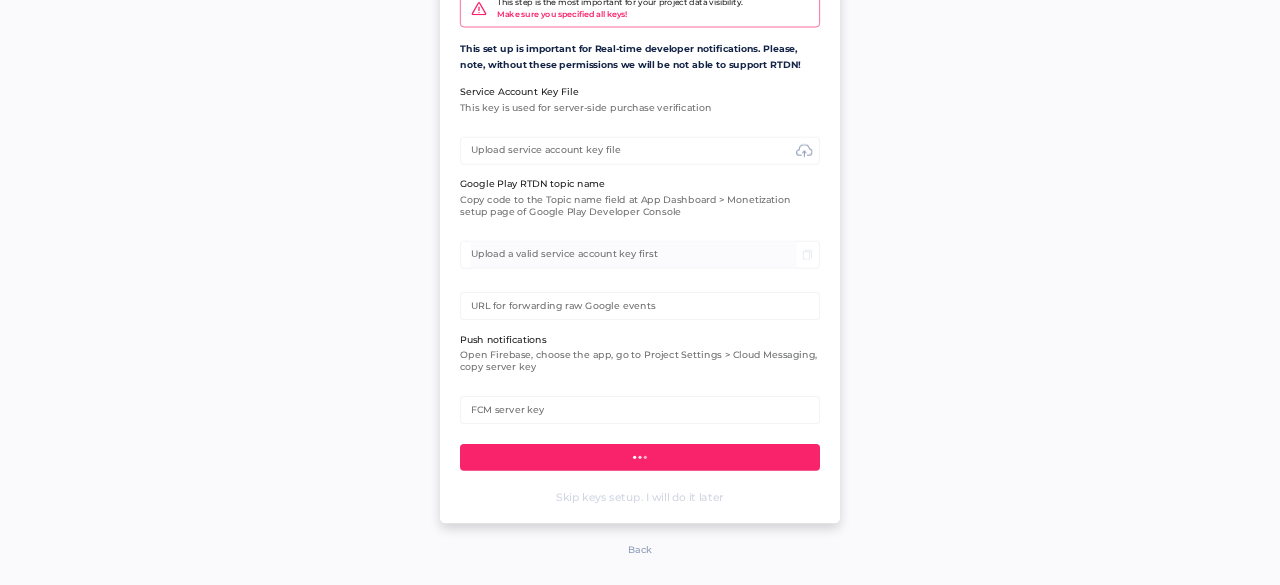 scroll, scrollTop: 0, scrollLeft: 0, axis: both 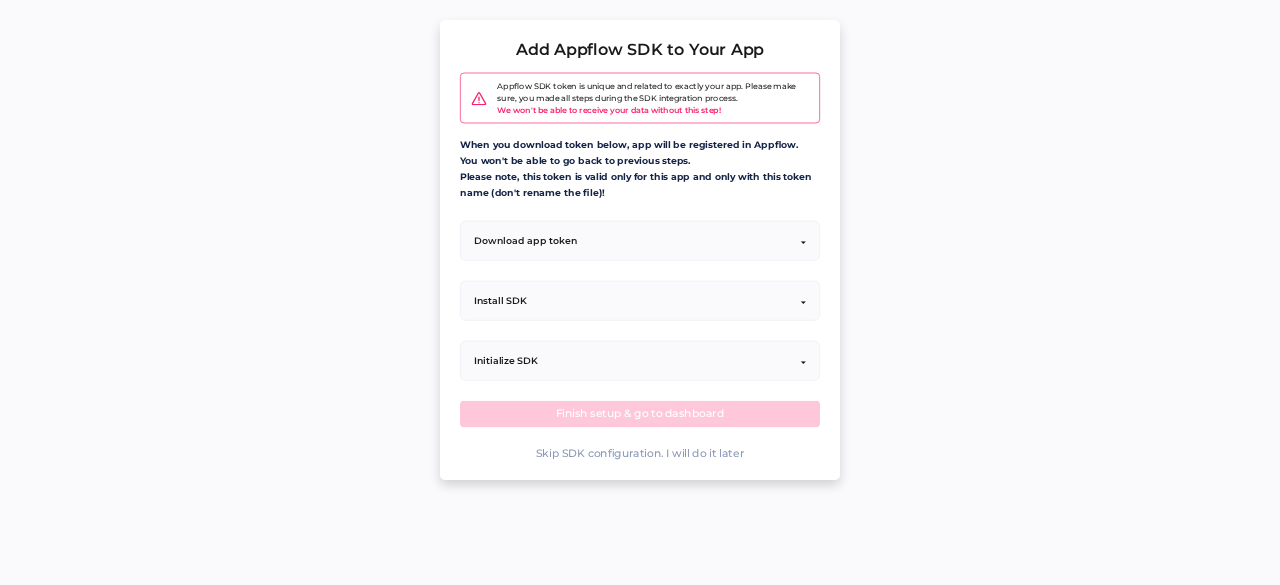 click on "Install SDK" at bounding box center (640, 301) 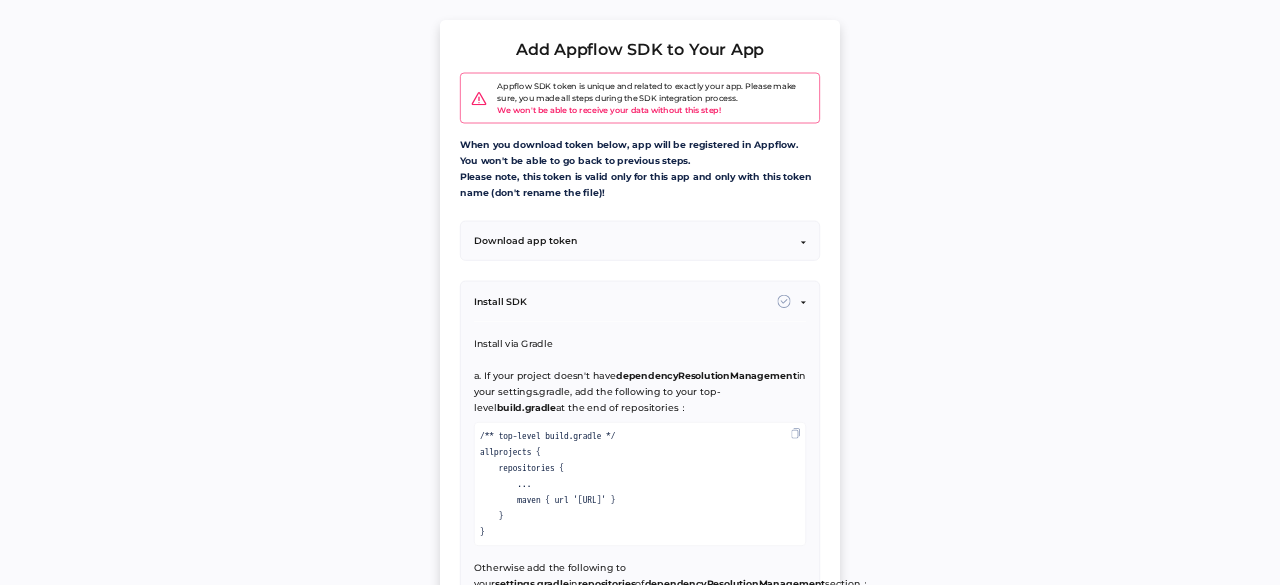 click on "Install SDK" at bounding box center (640, 302) 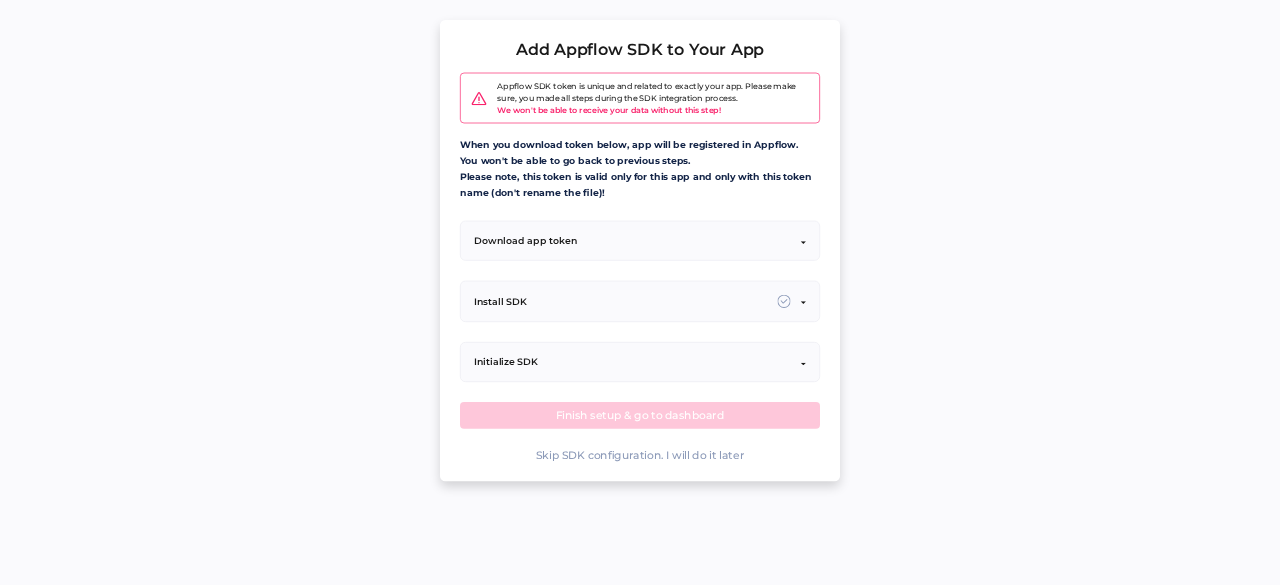 click on "Download app token Download and put it into the assets folder. Download appflow-app-token.json Next" 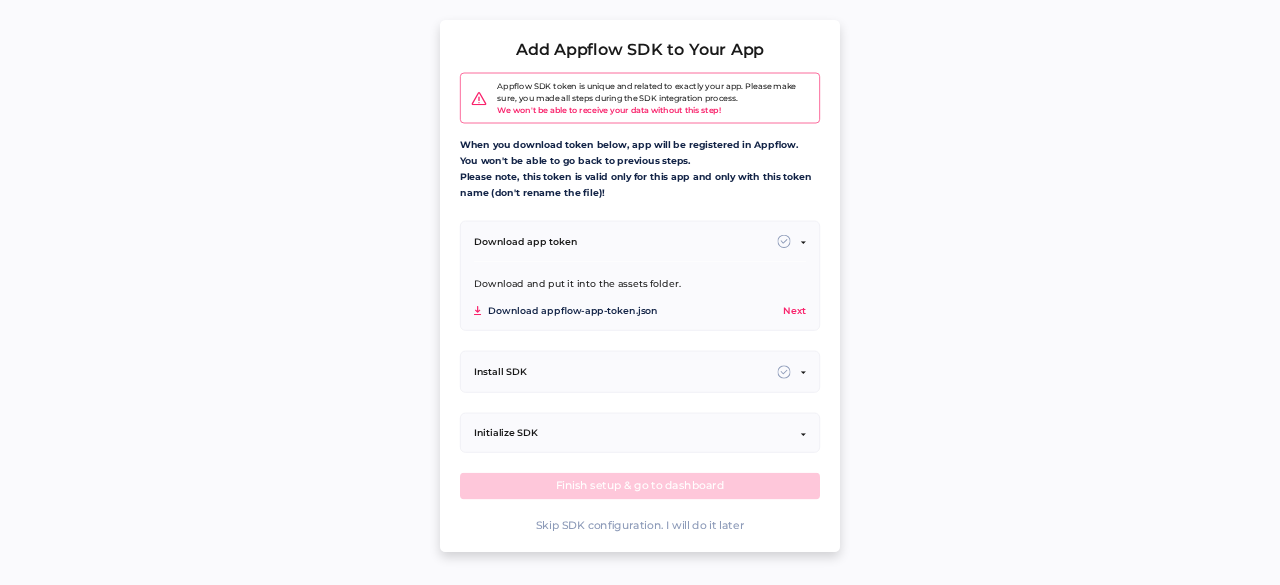 click on "Next" at bounding box center (794, 311) 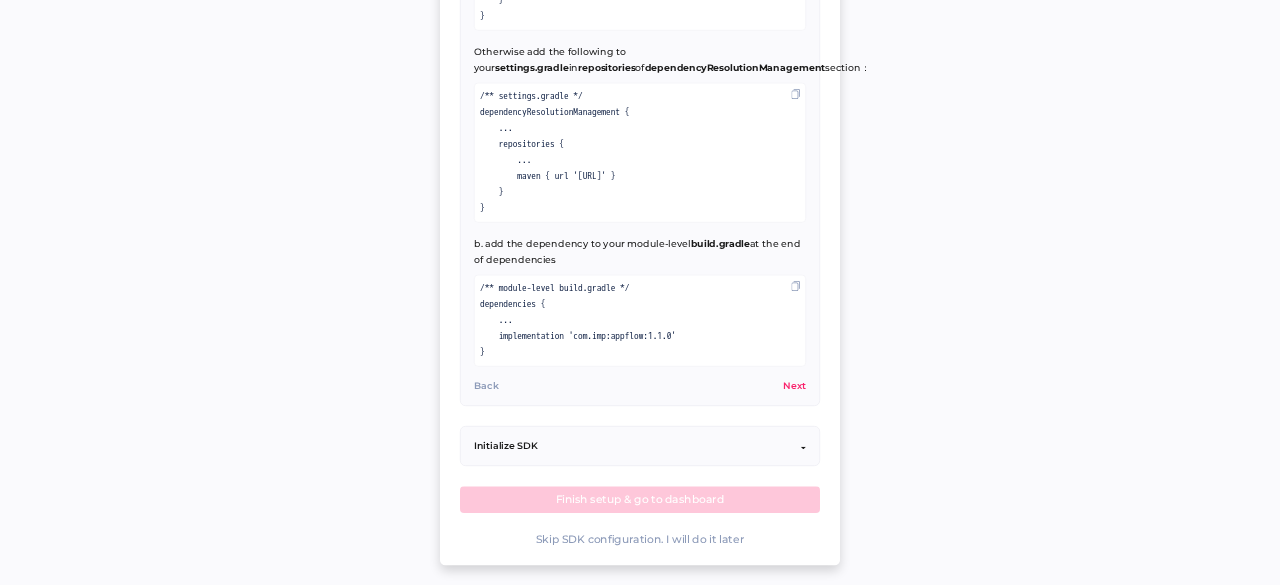 scroll, scrollTop: 798, scrollLeft: 0, axis: vertical 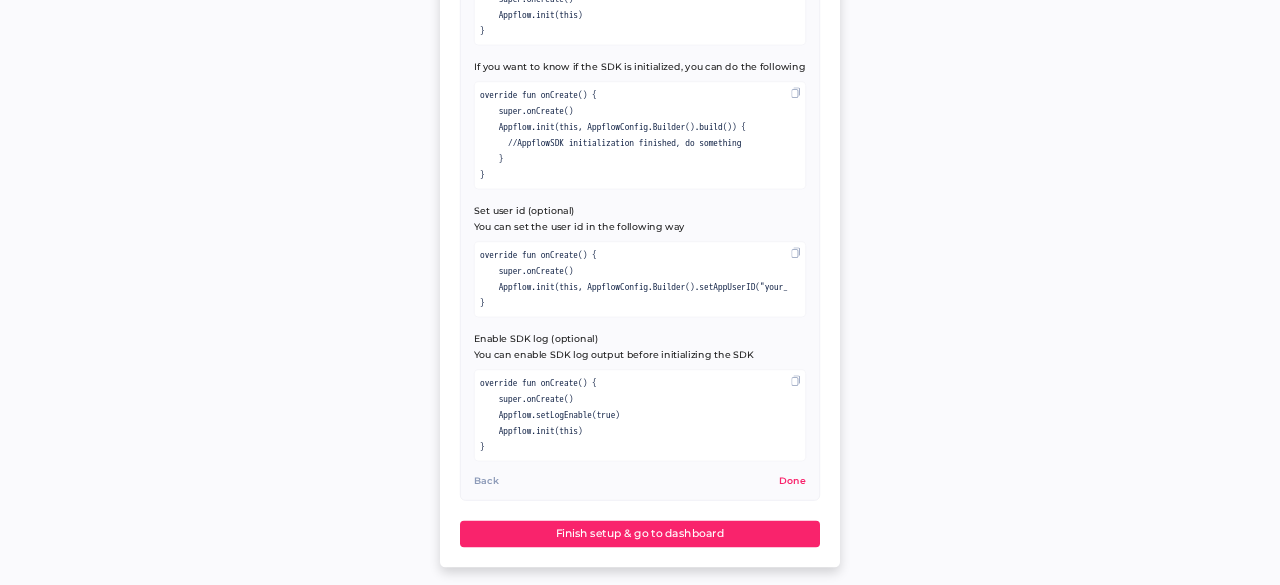 click on "Done" at bounding box center [792, 481] 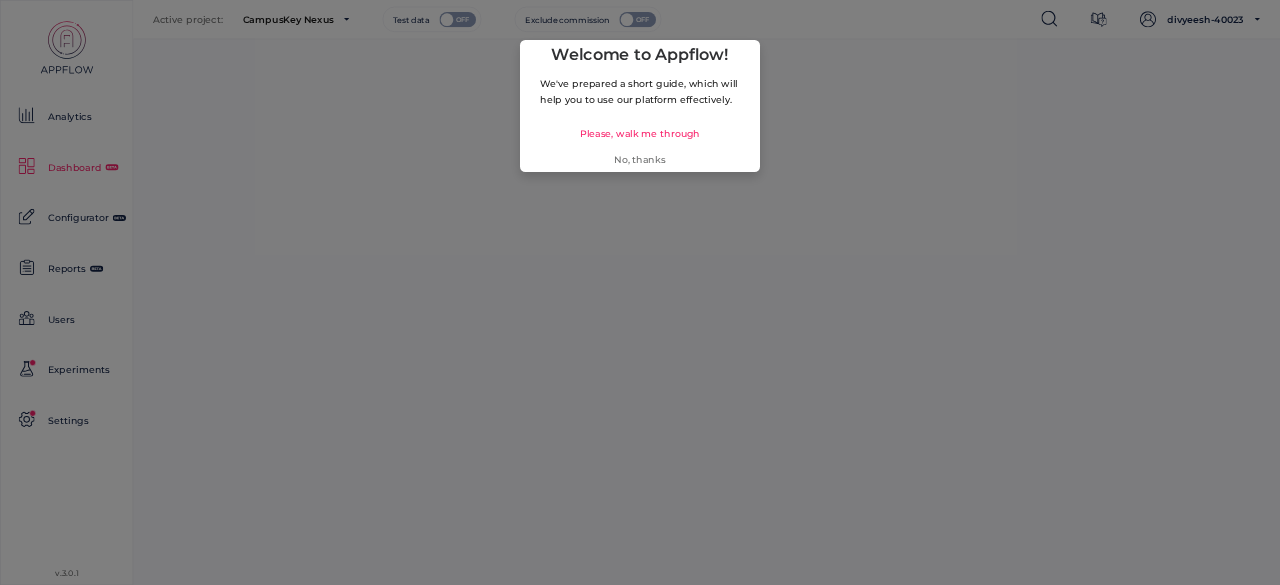 click on "Welcome to Appflow! We've prepared a short guide, which will help you to use our platform effectively. Please, walk me through No, thanks" 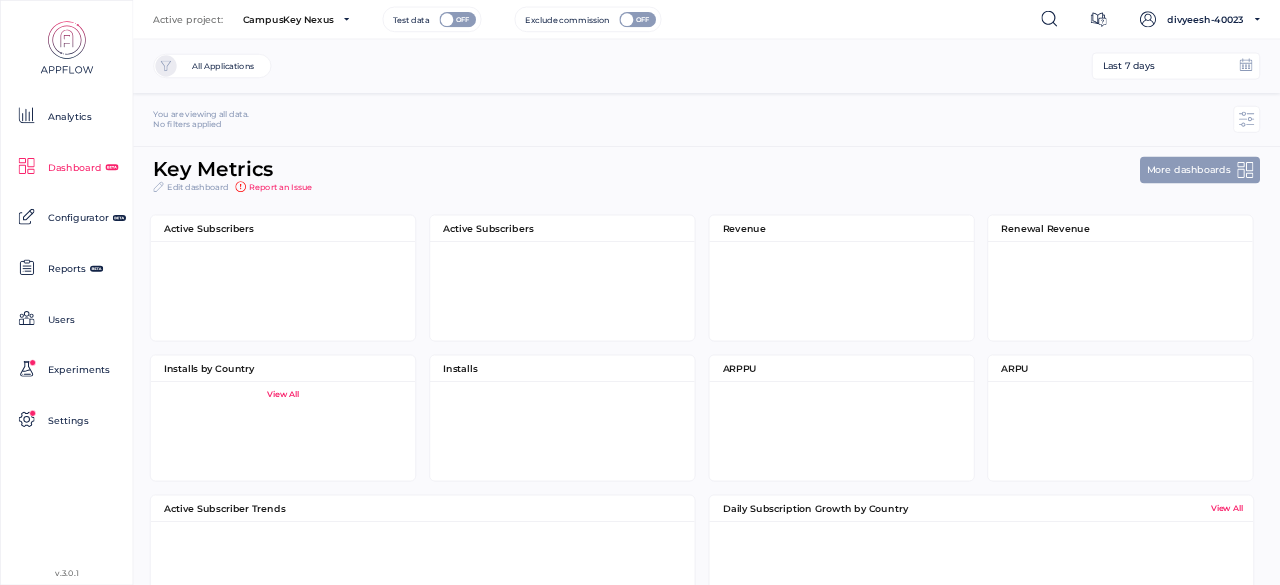 scroll, scrollTop: 10, scrollLeft: 10, axis: both 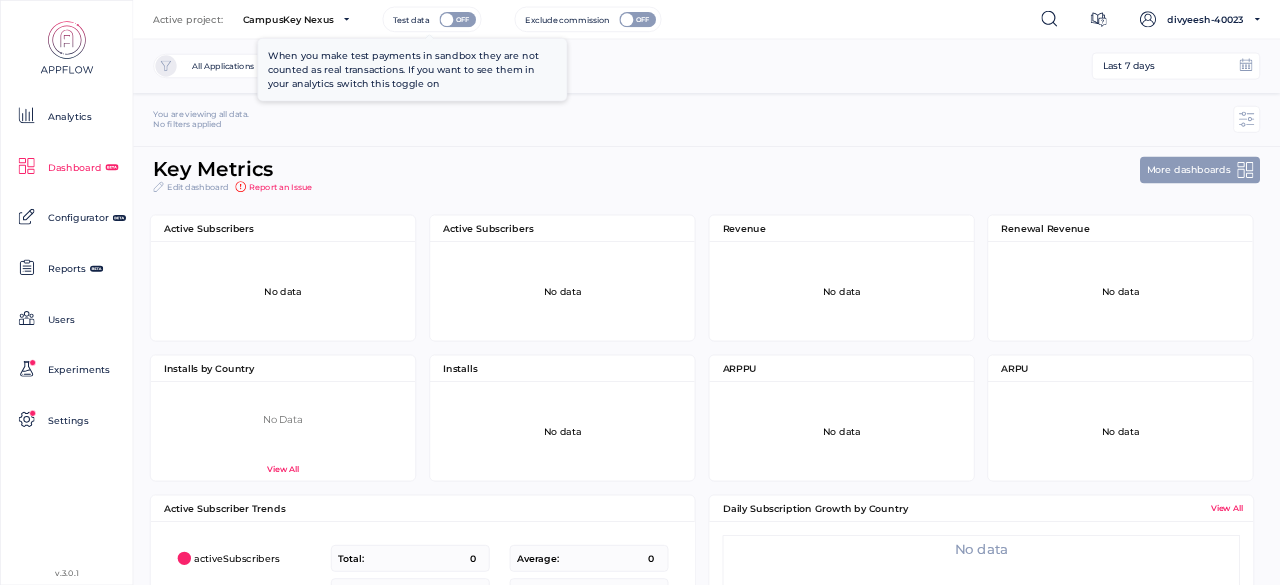 click at bounding box center [447, 19] 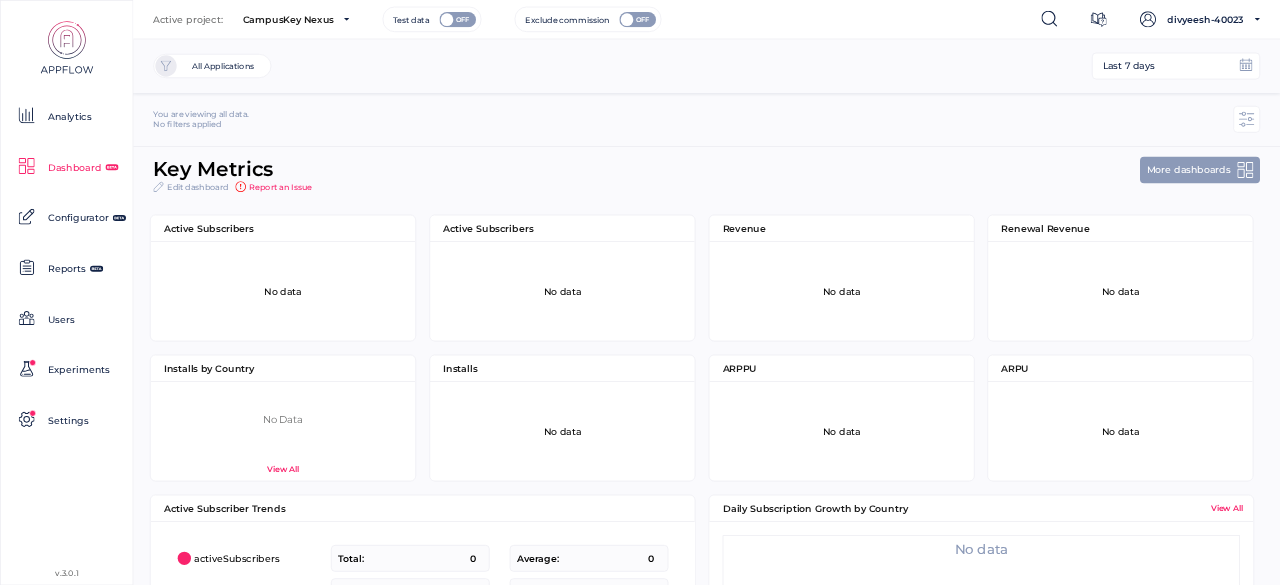 click on "Exclude commission" 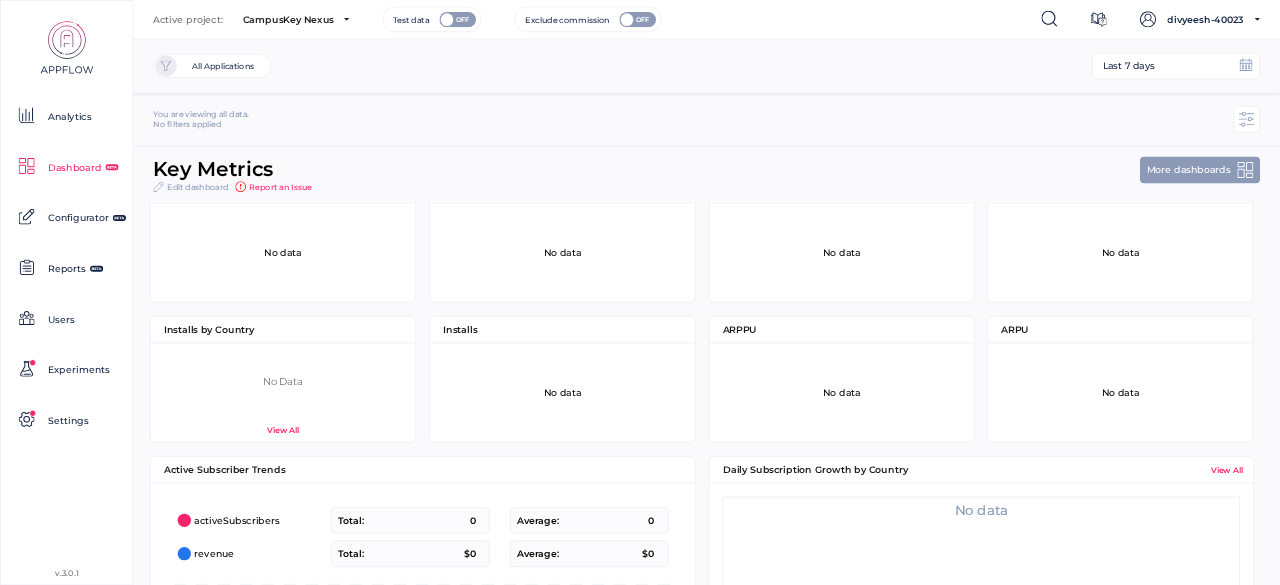 scroll, scrollTop: 0, scrollLeft: 0, axis: both 